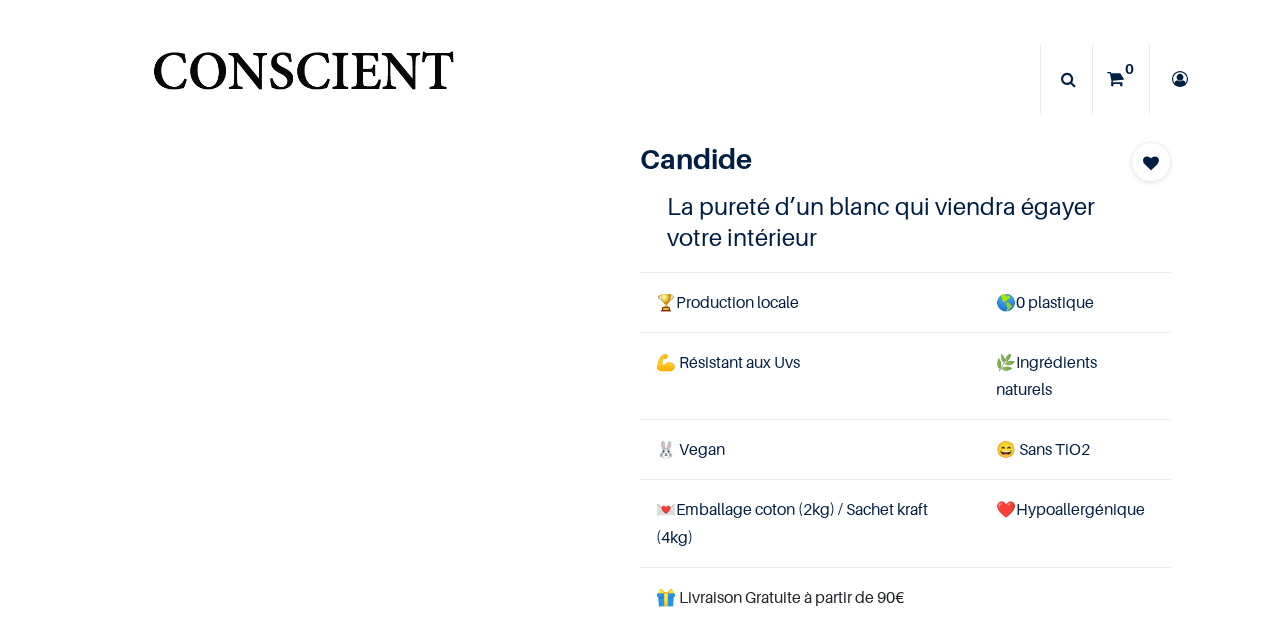 scroll, scrollTop: 0, scrollLeft: 0, axis: both 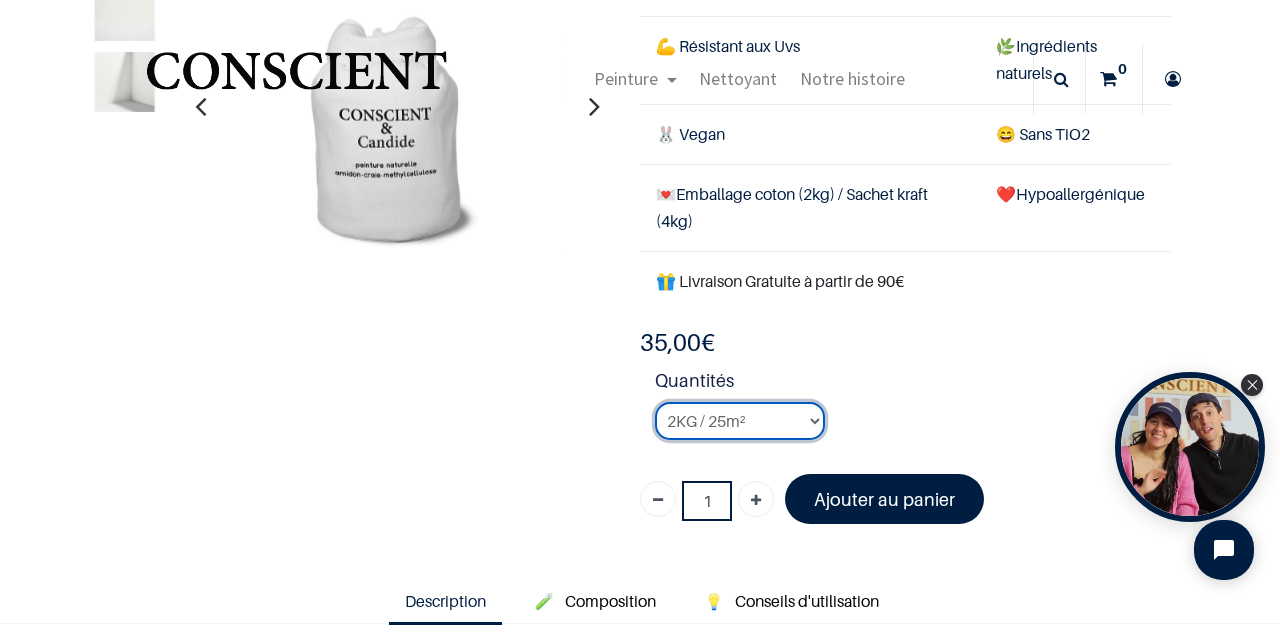 click on "2KG / 25m²
4KG / 50m²
8KG / 100m²
Testeur" at bounding box center [740, 421] 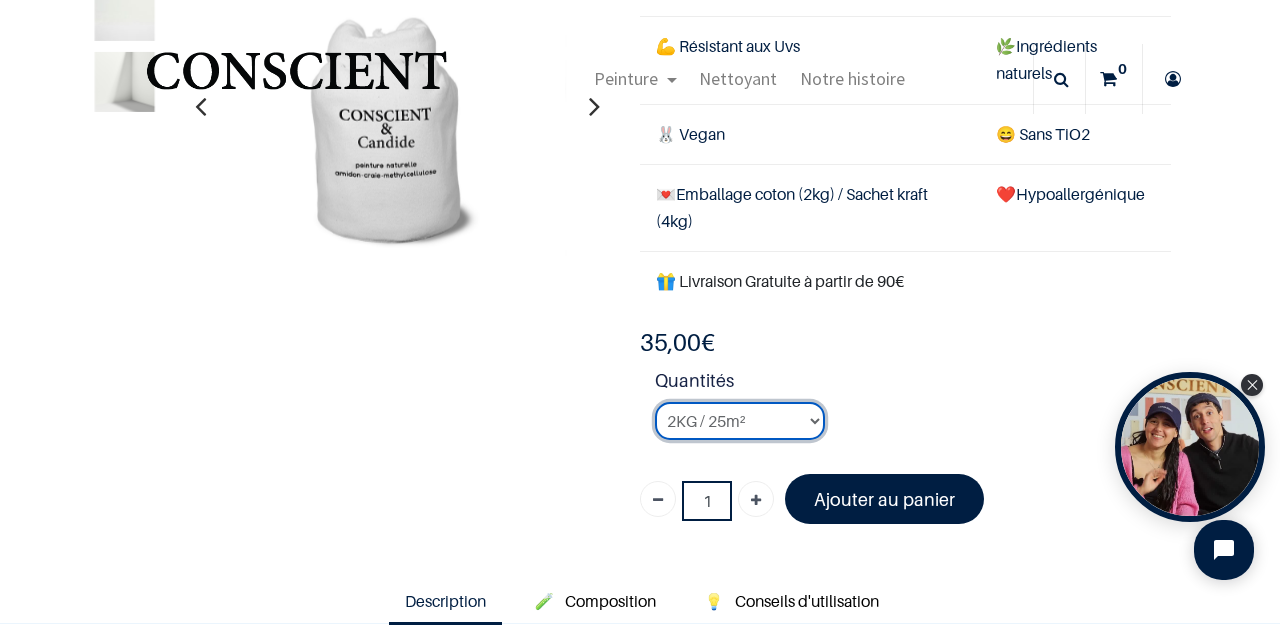 select on "3" 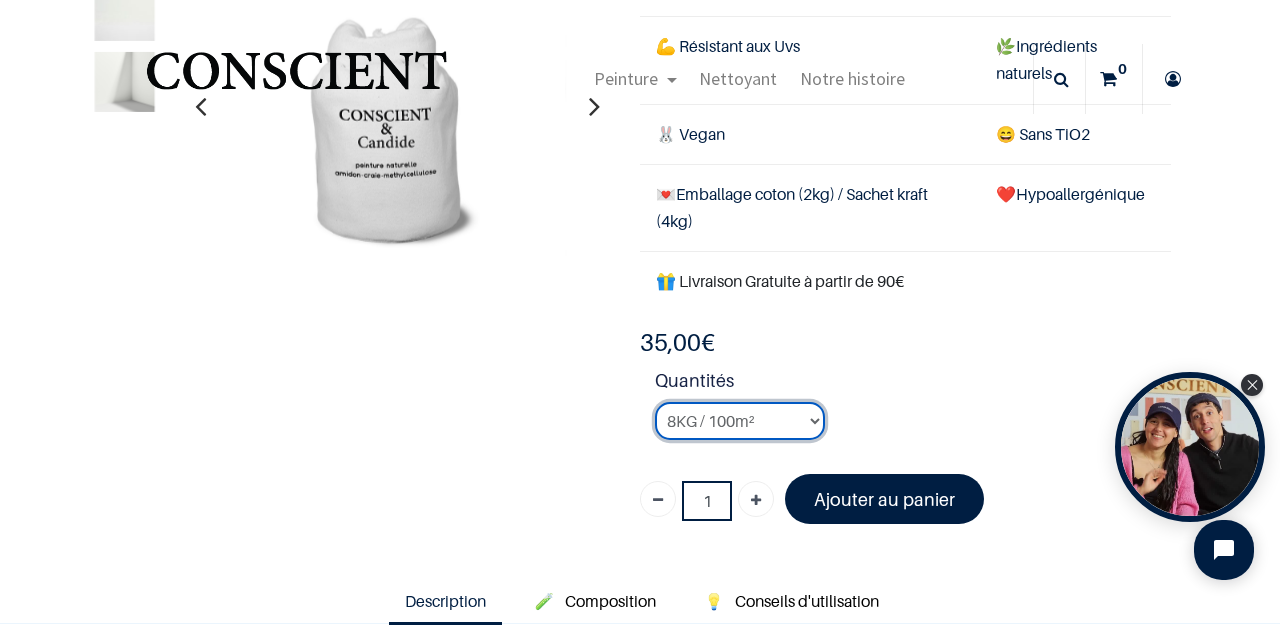 click on "2KG / 25m²
4KG / 50m²
8KG / 100m²
Testeur" at bounding box center (740, 421) 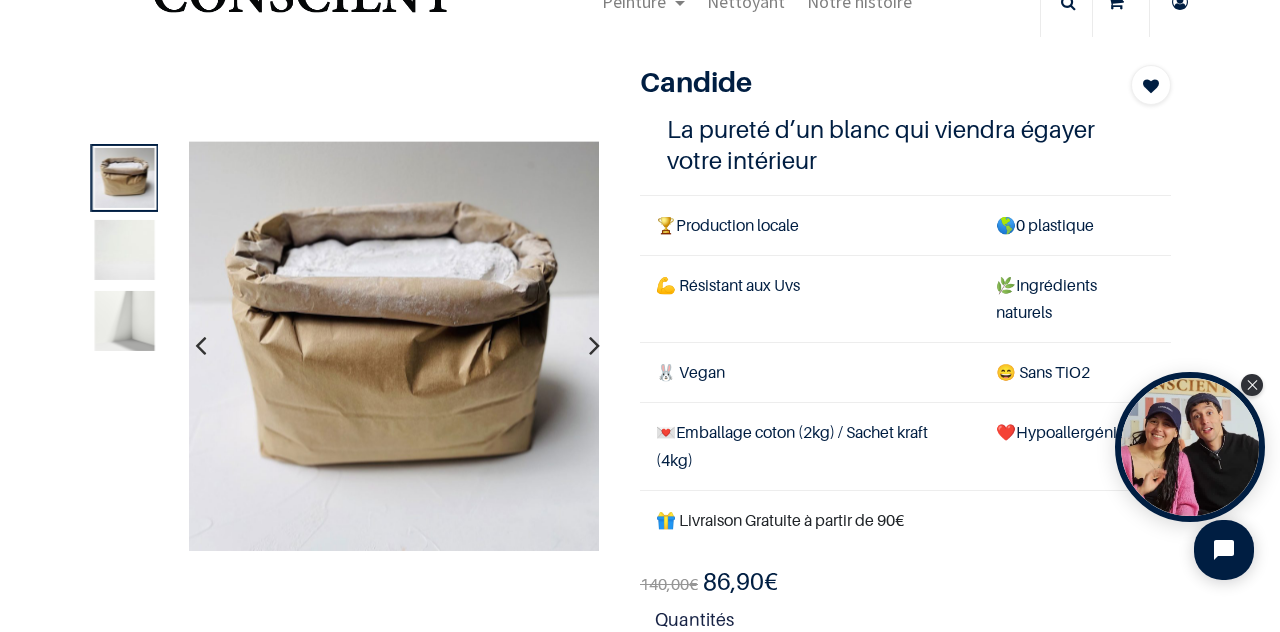 scroll, scrollTop: 0, scrollLeft: 0, axis: both 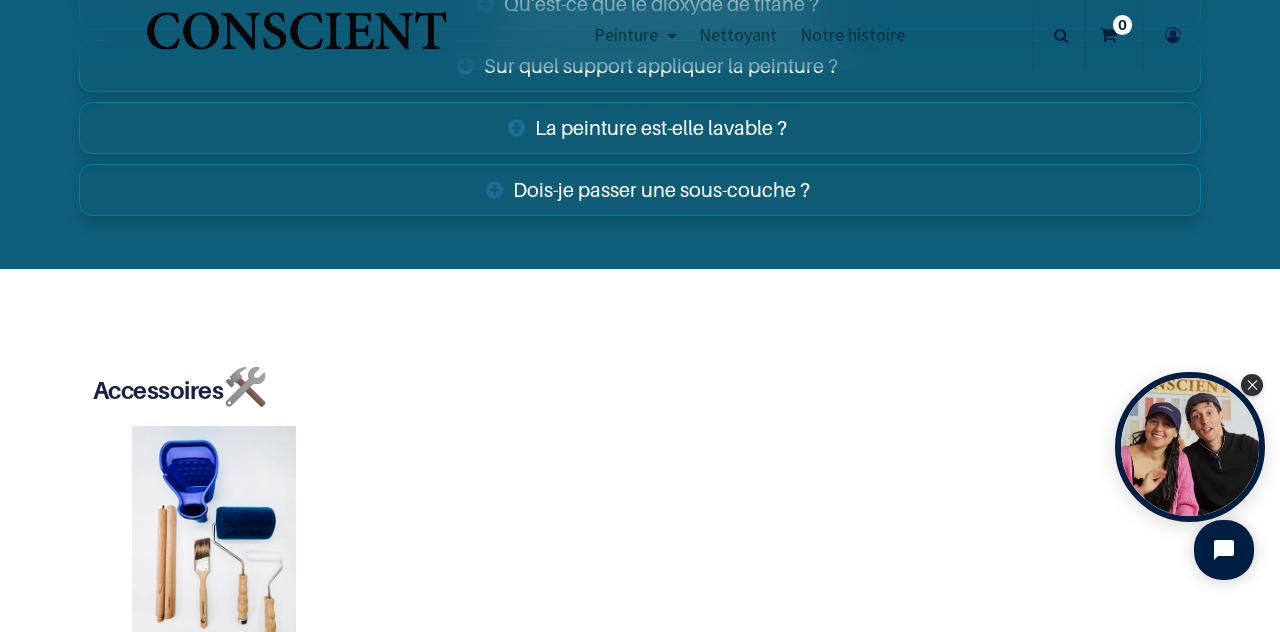 click on "La peinture est-elle lavable ?" at bounding box center (640, 128) 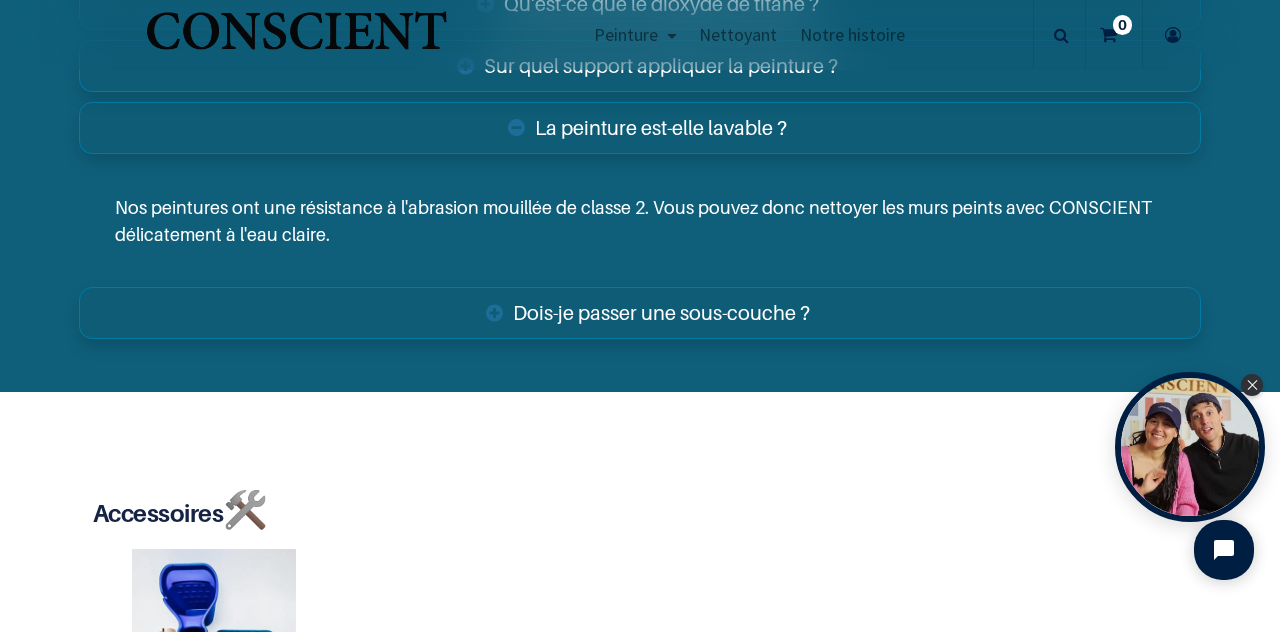 click on "La peinture est-elle lavable ?" at bounding box center (640, 128) 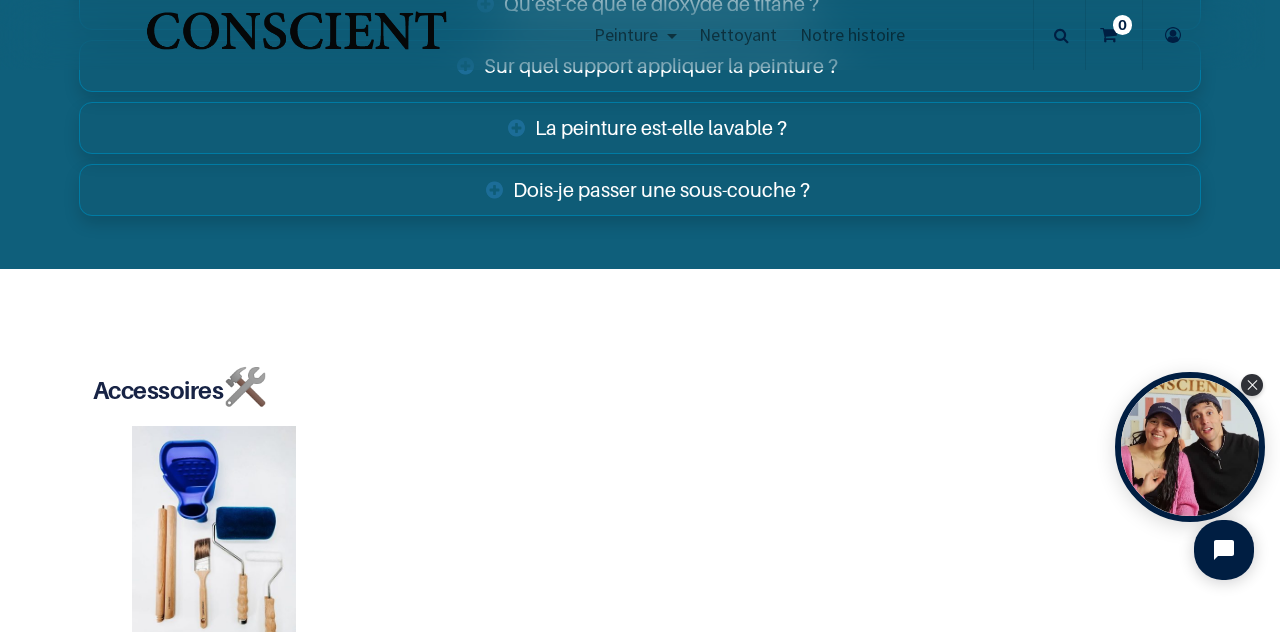 click on "Dois-je passer une sous-couche ?" at bounding box center [640, 190] 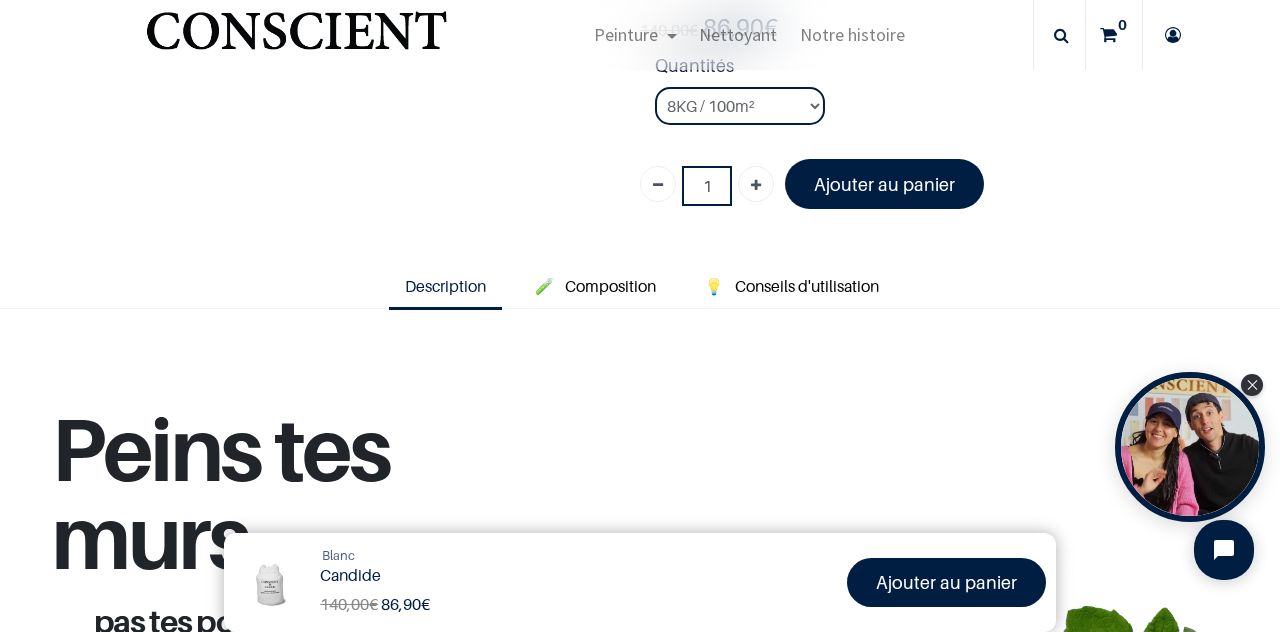 scroll, scrollTop: 486, scrollLeft: 0, axis: vertical 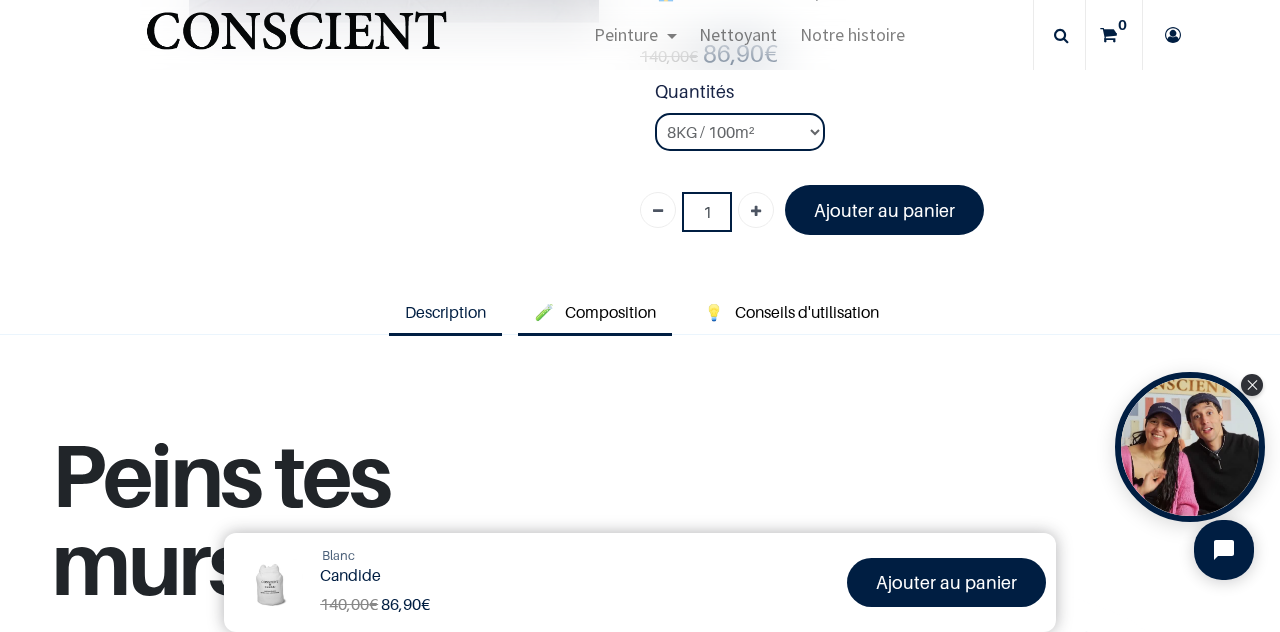 click on "Composition" at bounding box center [610, 312] 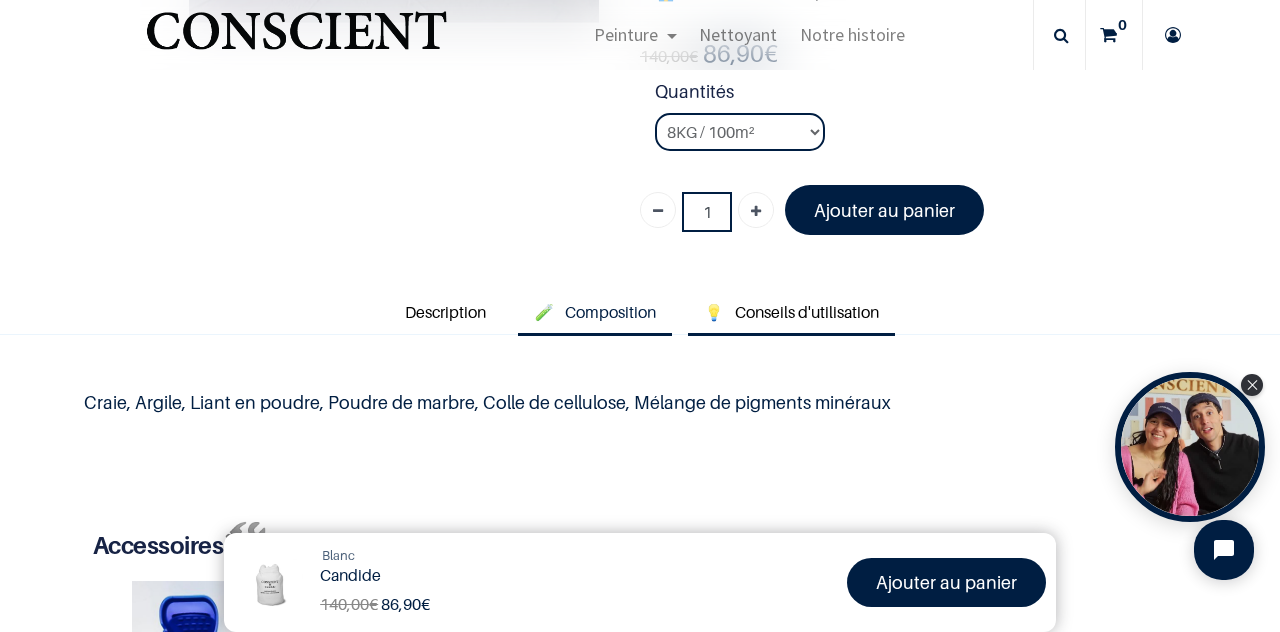 click on "💡
Conseils d'utilisation" at bounding box center (791, 313) 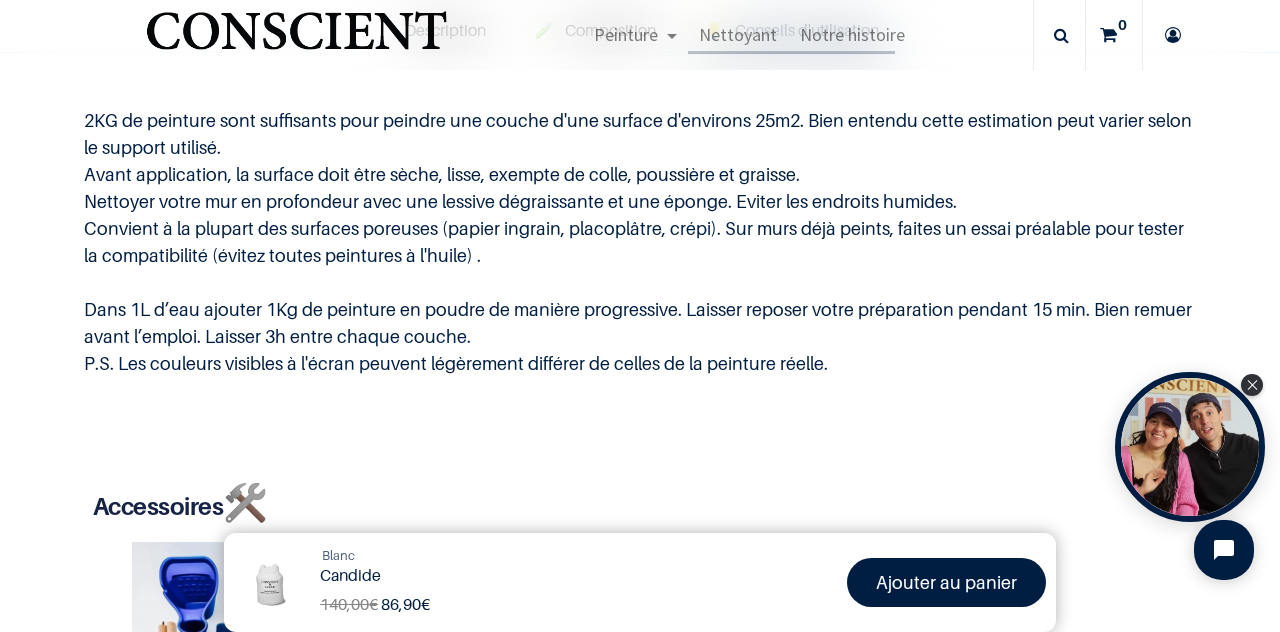 scroll, scrollTop: 792, scrollLeft: 0, axis: vertical 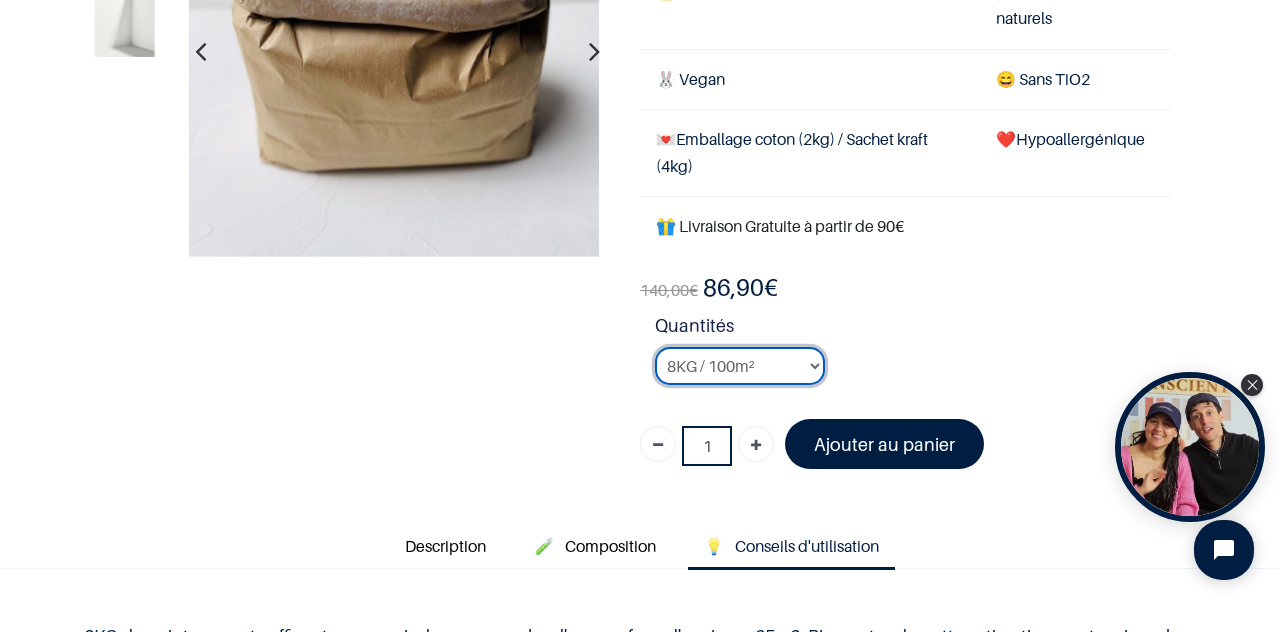 click on "2KG / 25m²
4KG / 50m²
8KG / 100m²
Testeur" at bounding box center (740, 366) 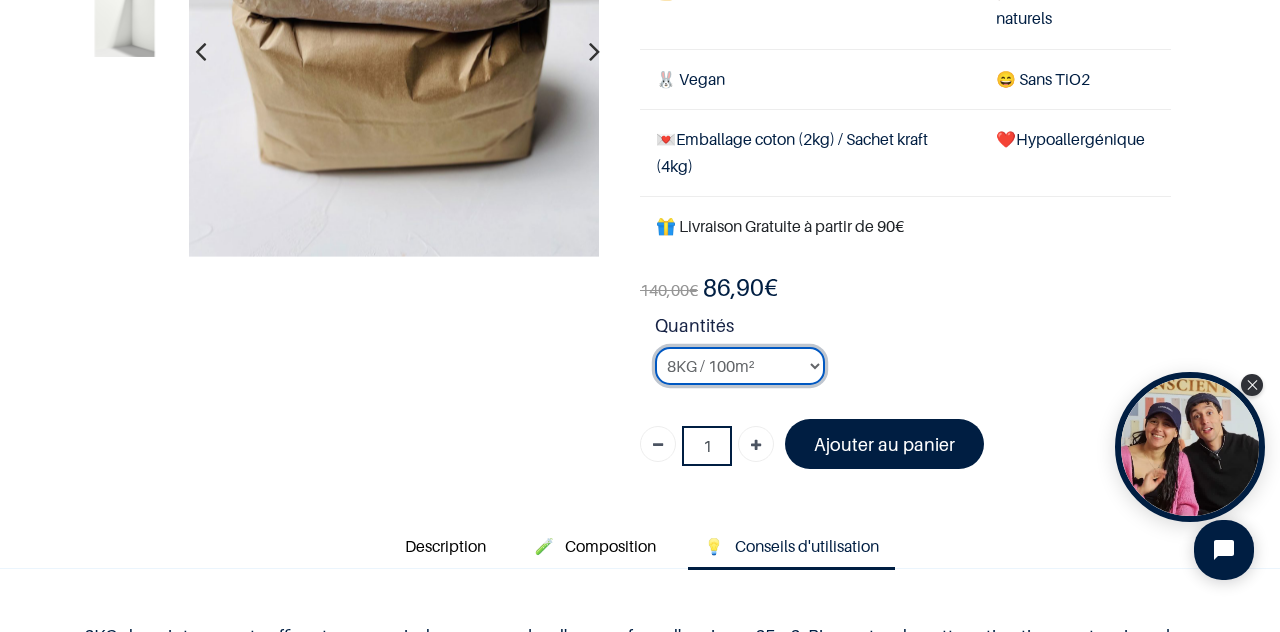 click on "2KG / 25m²
4KG / 50m²
8KG / 100m²
Testeur" at bounding box center [740, 366] 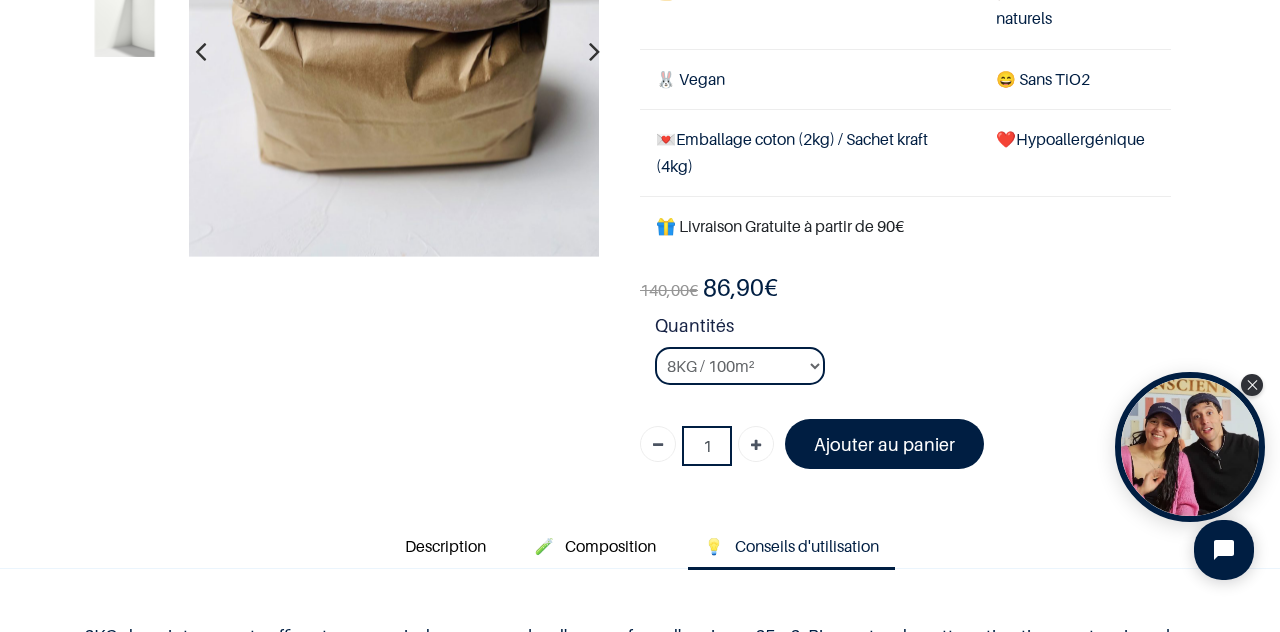 click on "Quantités" at bounding box center (913, 329) 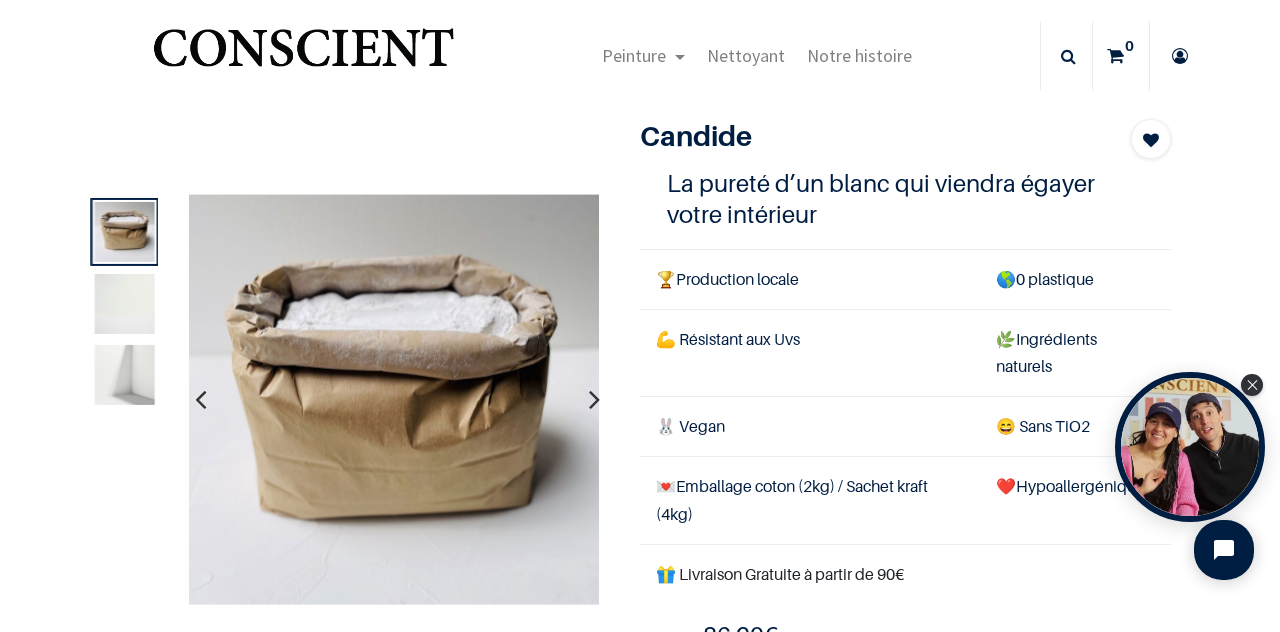 scroll, scrollTop: 22, scrollLeft: 0, axis: vertical 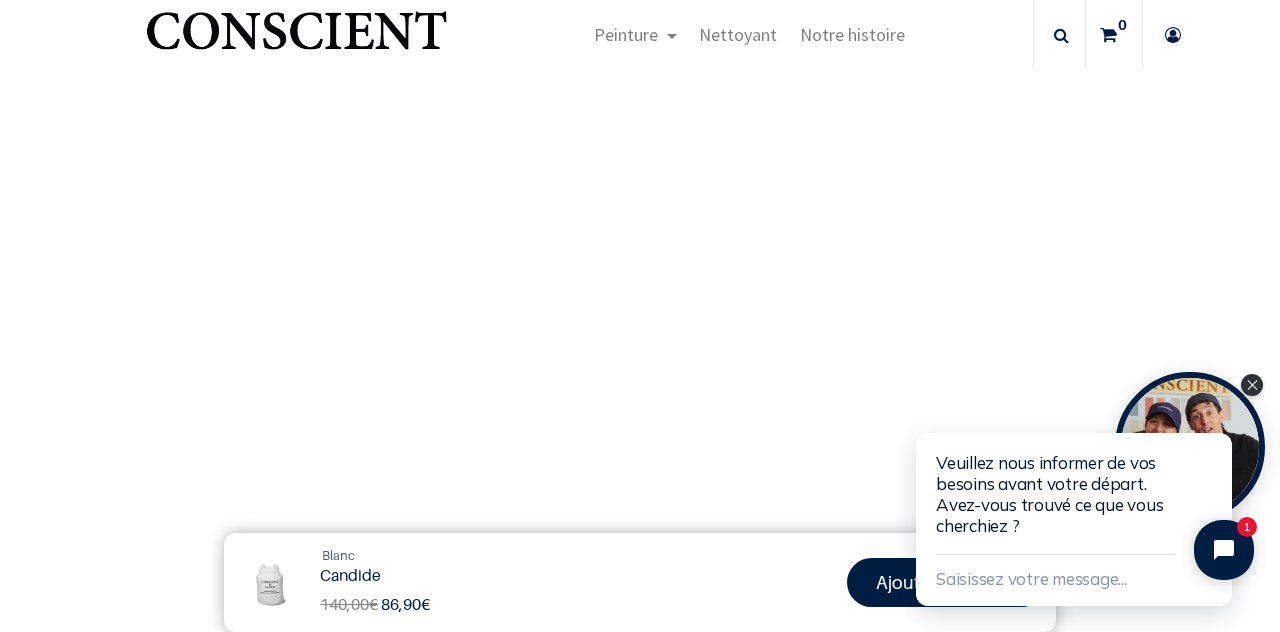 click on "Veuillez nous informer de vos besoins avant votre départ. Avez-vous trouvé ce que vous cherchiez ? Saisissez votre message... 1" 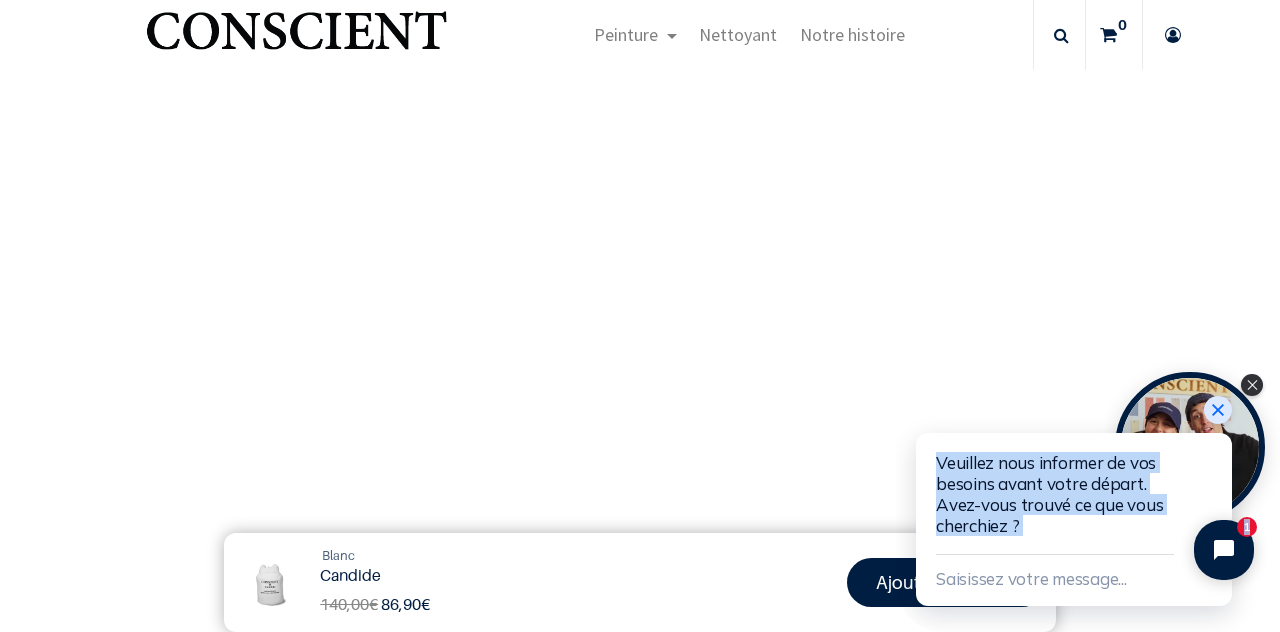 drag, startPoint x: 1220, startPoint y: 625, endPoint x: 1215, endPoint y: 409, distance: 216.05786 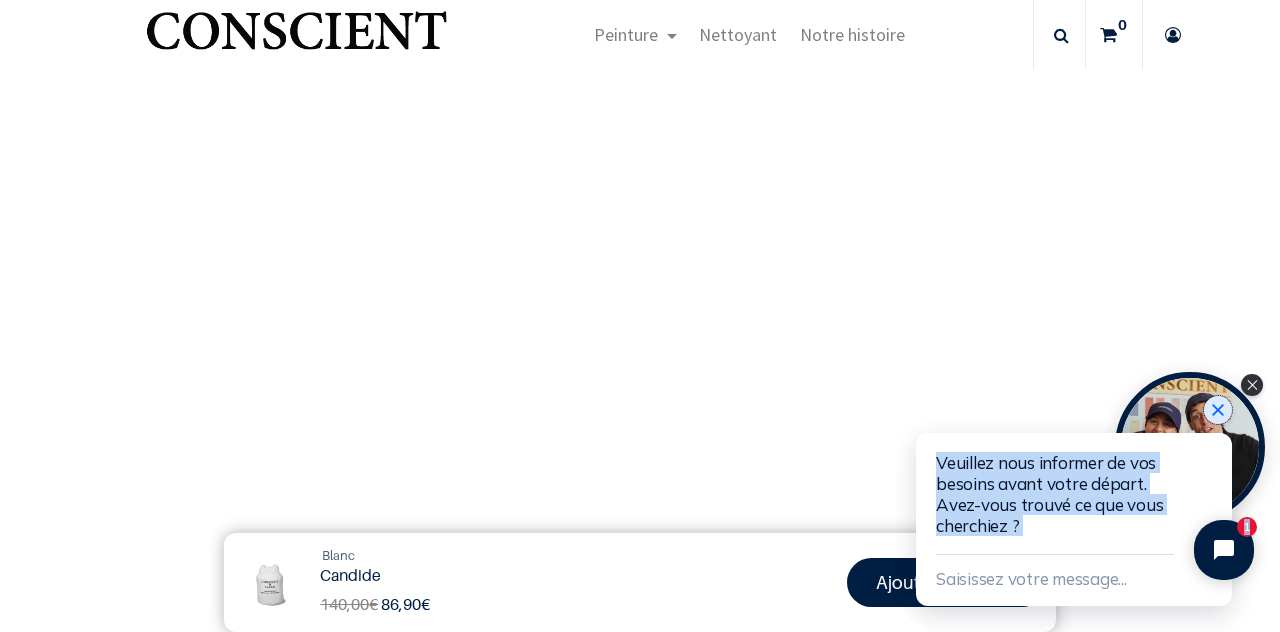 click 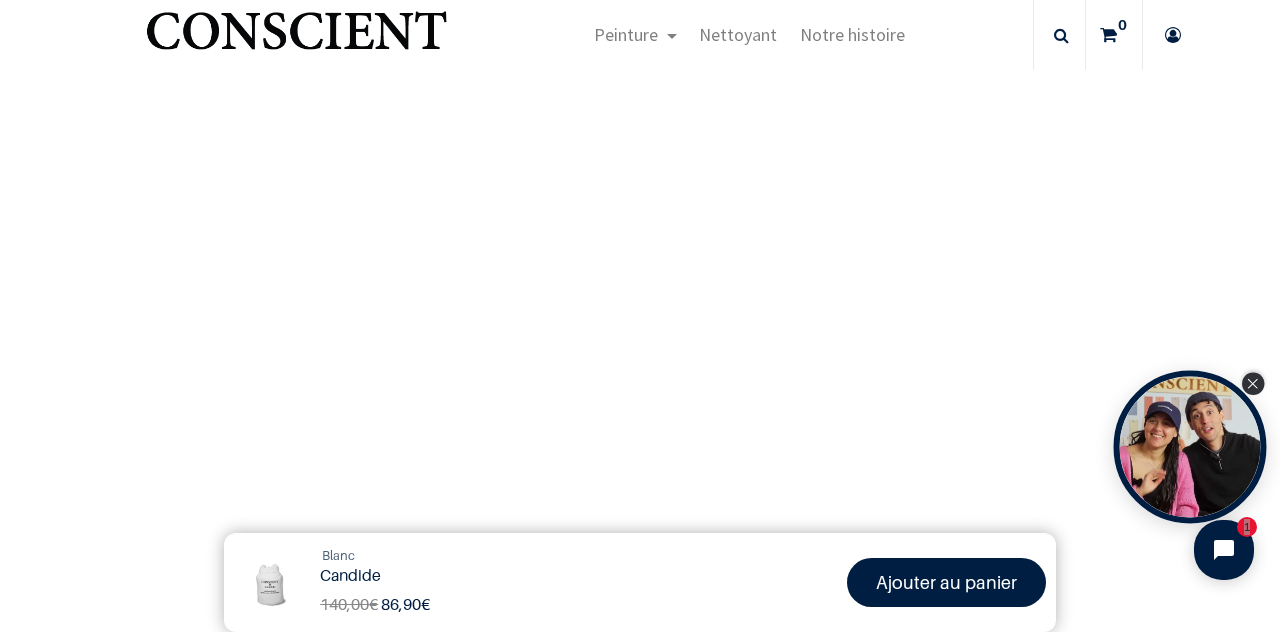 click 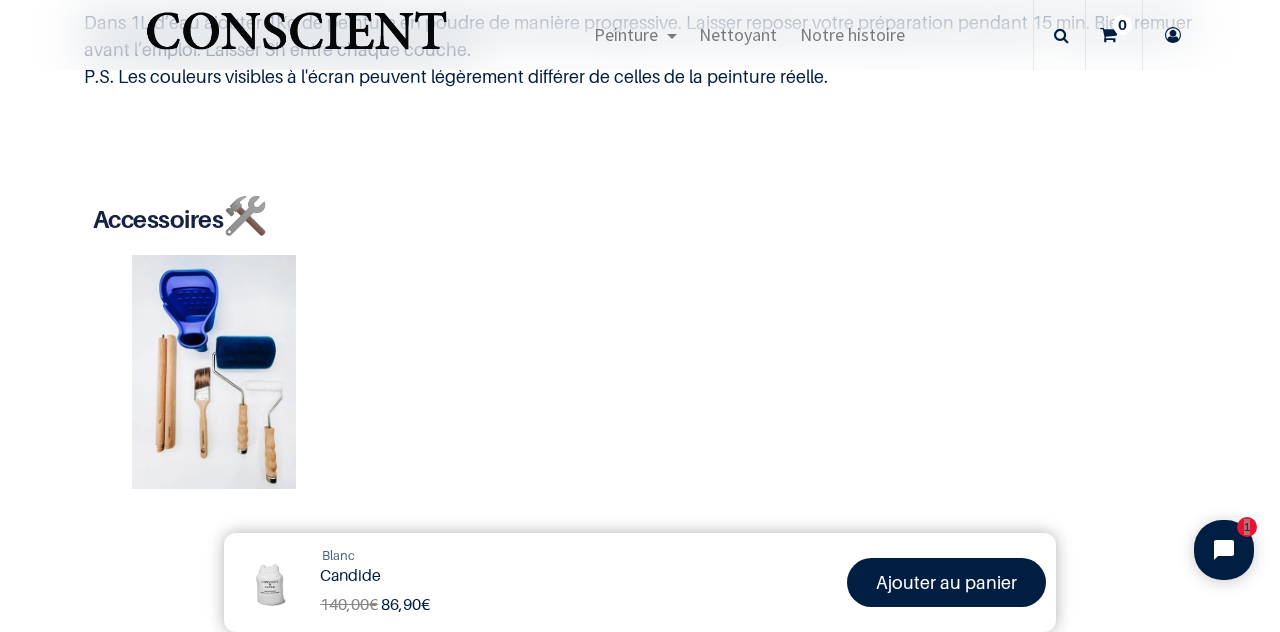 scroll, scrollTop: 609, scrollLeft: 0, axis: vertical 